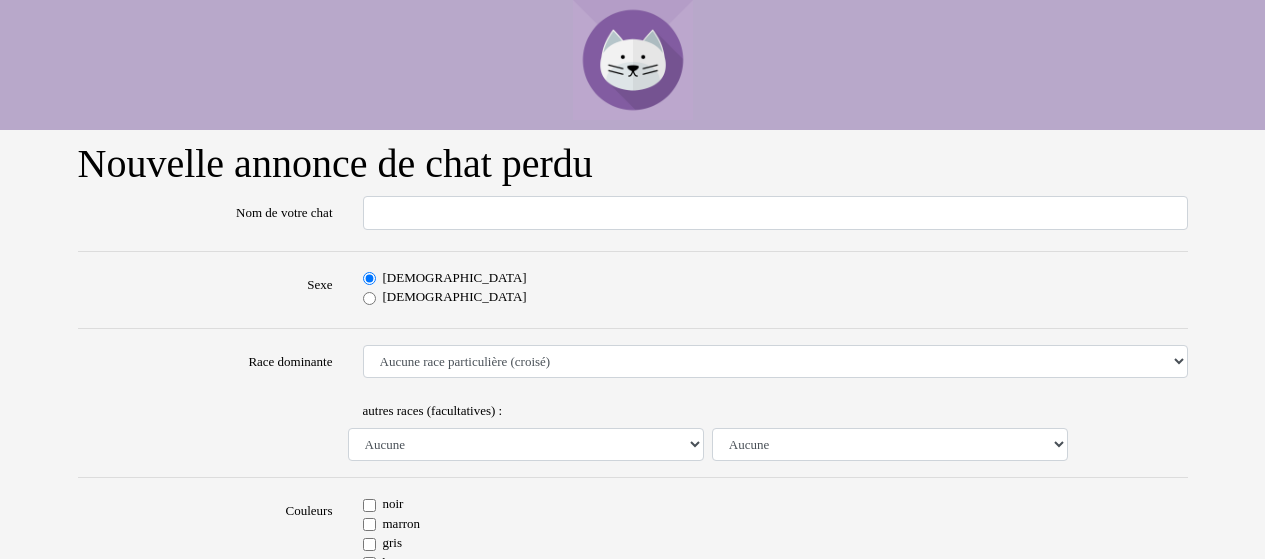 scroll, scrollTop: 0, scrollLeft: 0, axis: both 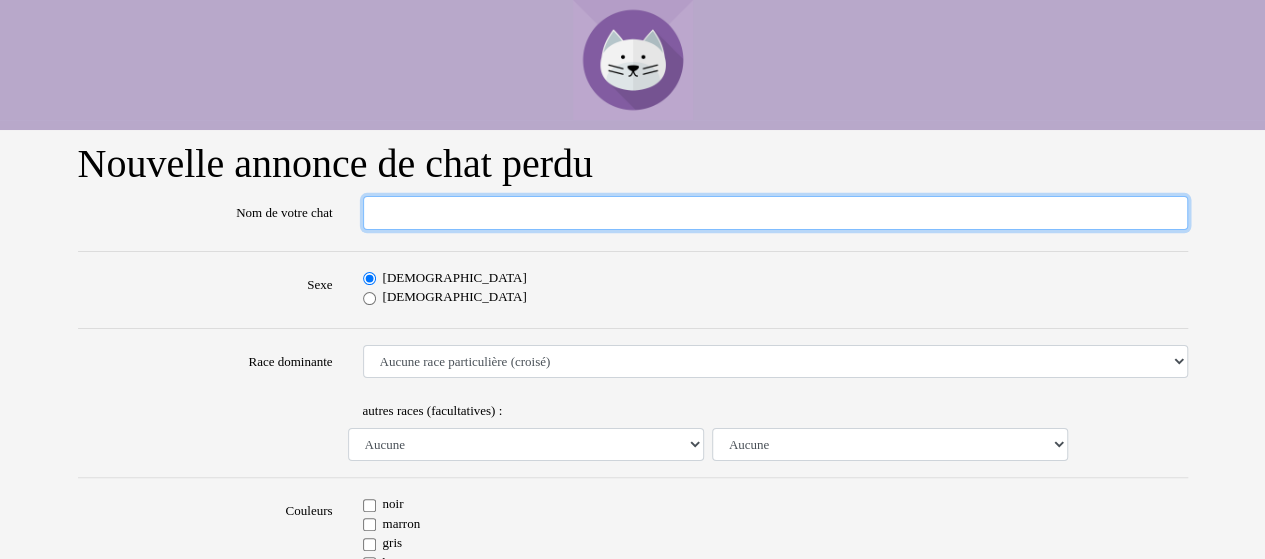 click on "Nom de votre chat" at bounding box center (775, 213) 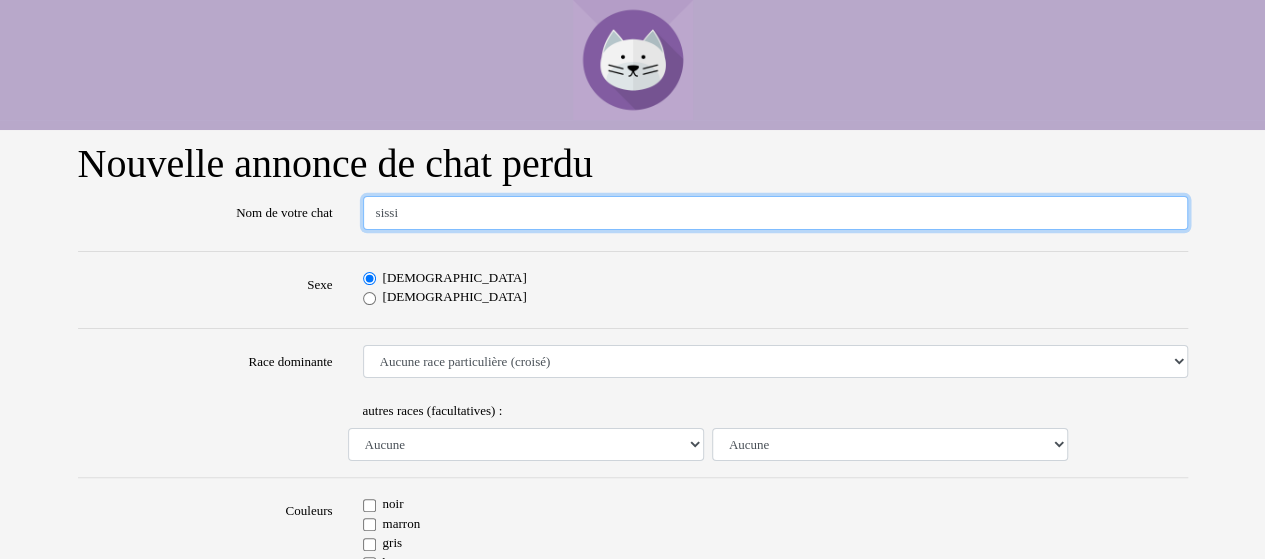 type on "sissi" 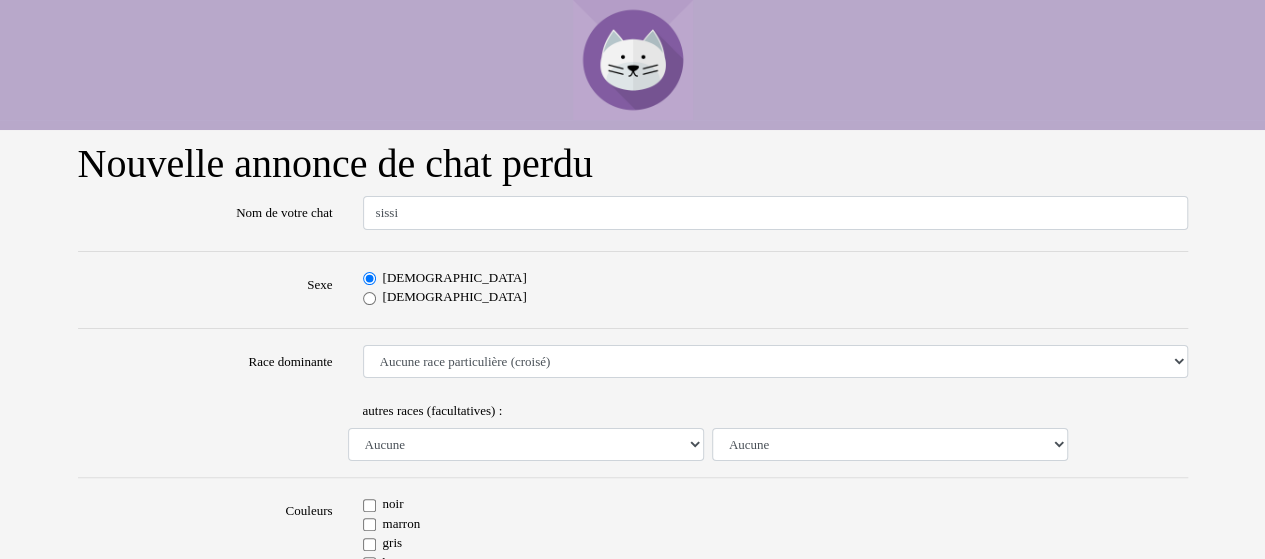 click on "Femelle" at bounding box center [455, 297] 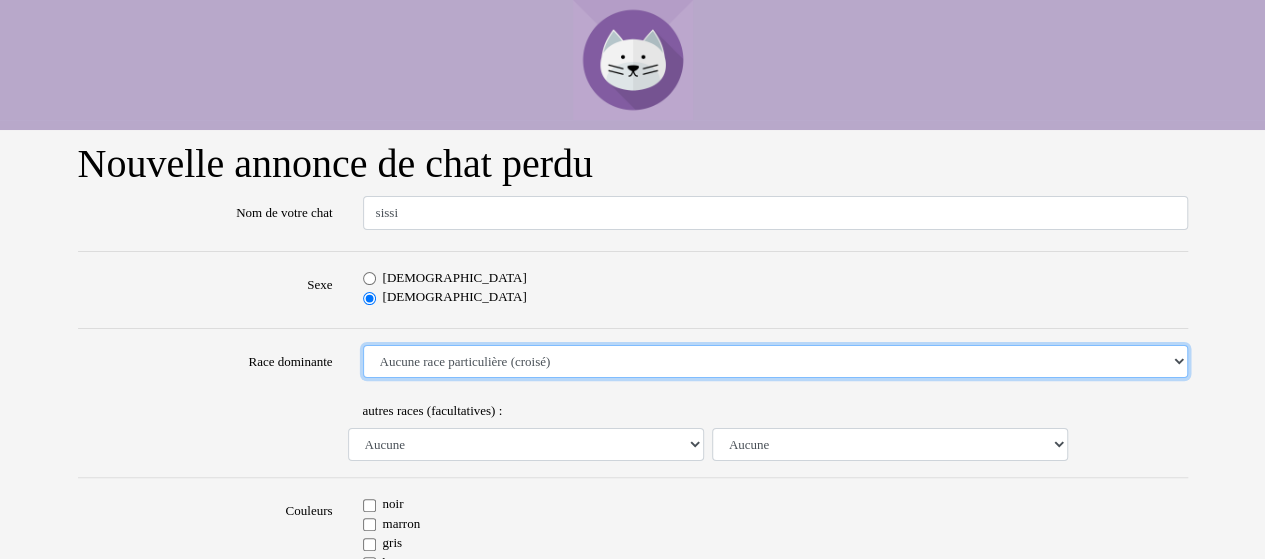 click on "Aucune race particulière (croisé)
Abyssin Américain à poil dur American Bobtail American Shorthair Angora Turc Balinais Bengal Bleu Russe Bombay British Shorthair Burmese Chartreux Chat de gouttière Chat des bois Norvégiens Chat du Sri Lanka Chat sacré de Birmanie Commun Cornish rex Devon rex Européen Exotic Shorthair Himalayan Korat Maine Coon Mandarin Norvégien Ocicat Oriental Persan Ragdoll Rex Selkirk Scottish Fold Siamois Sibérien Somali Sphynx" at bounding box center (775, 362) 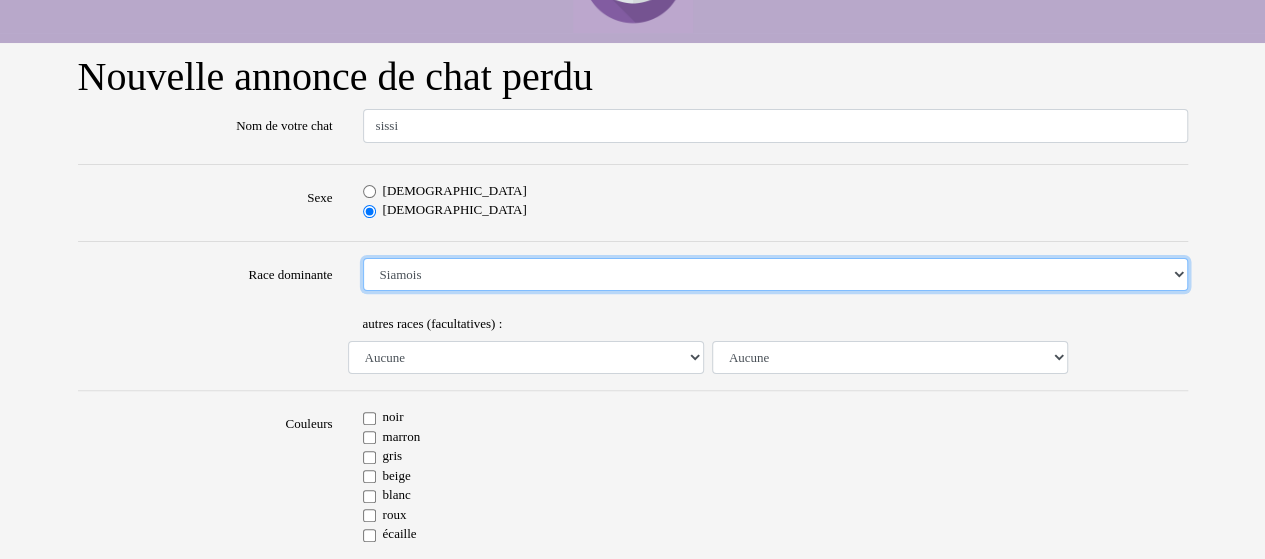 scroll, scrollTop: 200, scrollLeft: 0, axis: vertical 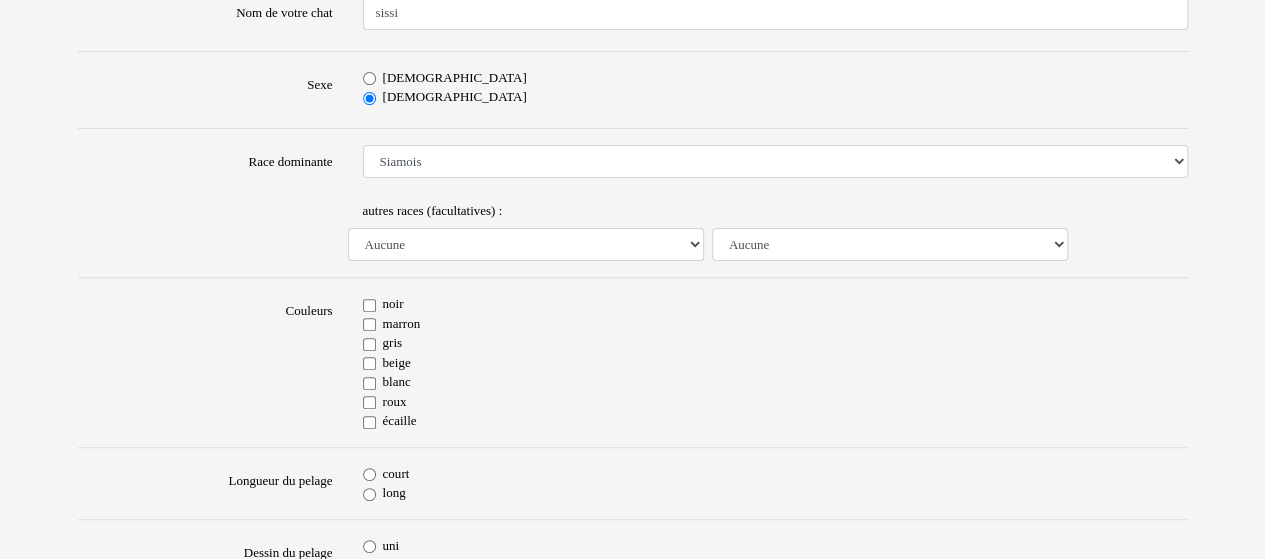 click on "beige" at bounding box center [369, 363] 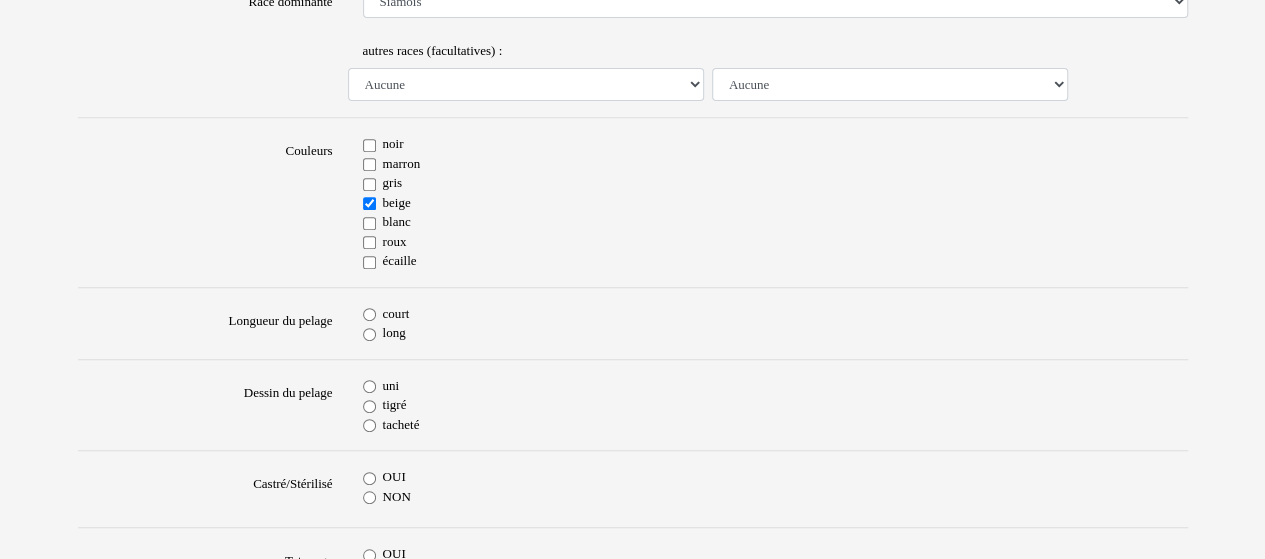 scroll, scrollTop: 400, scrollLeft: 0, axis: vertical 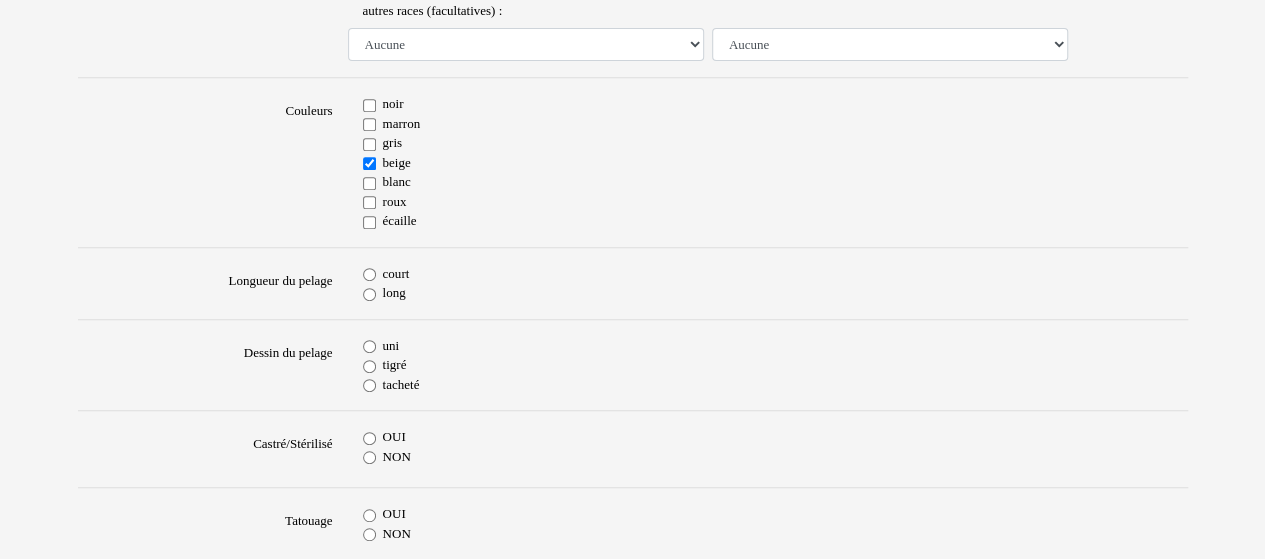 click on "court" at bounding box center (369, 274) 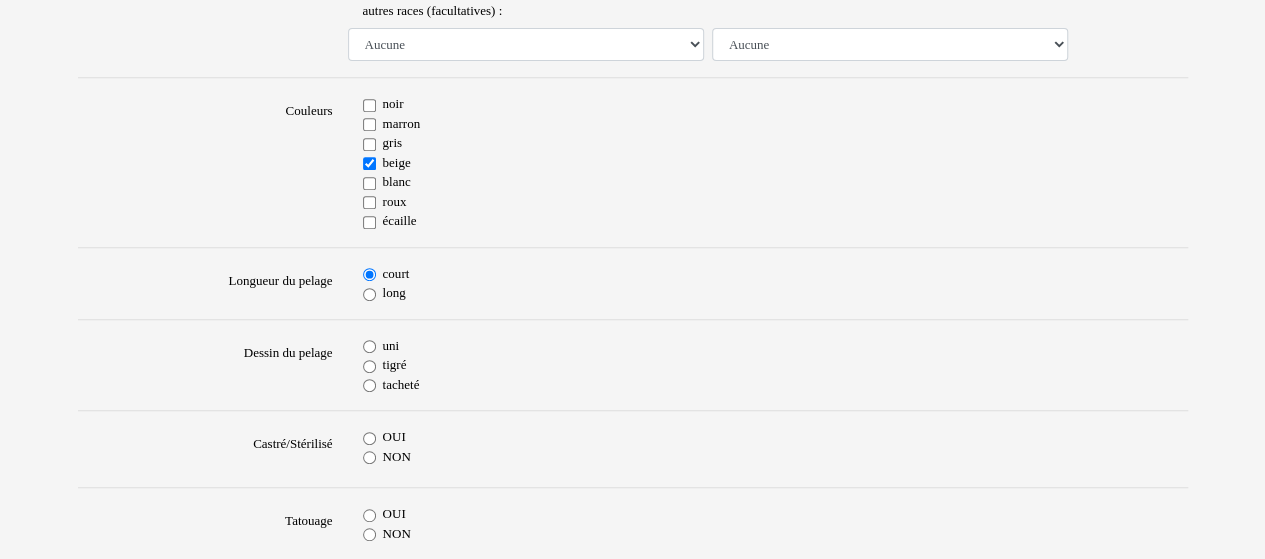 drag, startPoint x: 367, startPoint y: 343, endPoint x: 352, endPoint y: 356, distance: 19.849434 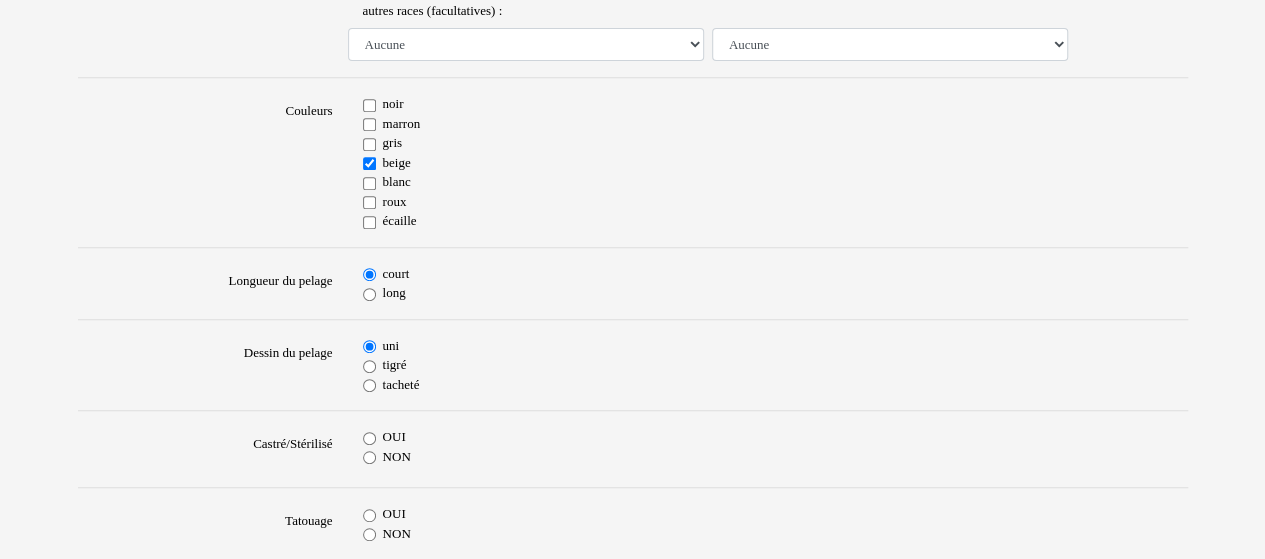 click on "OUI" at bounding box center (369, 438) 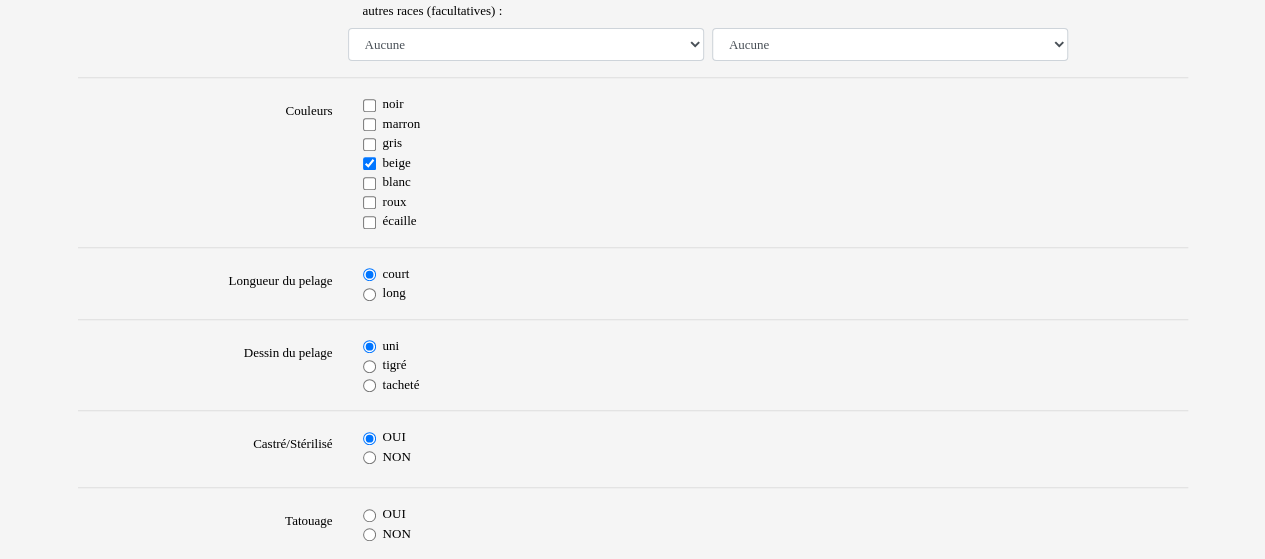 click on "NON" at bounding box center (369, 534) 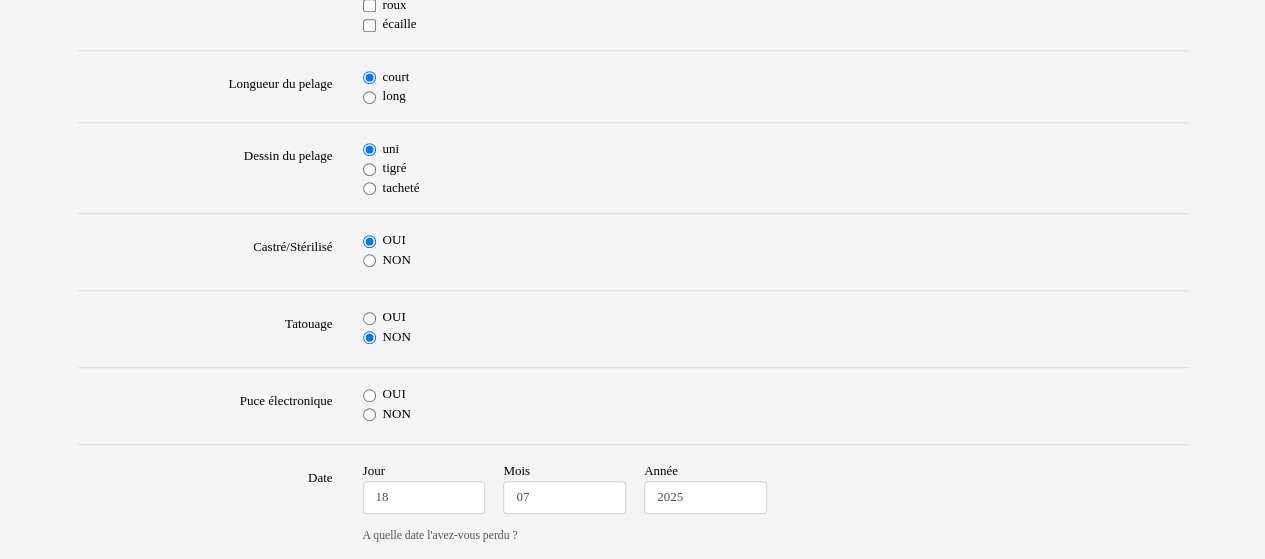 scroll, scrollTop: 600, scrollLeft: 0, axis: vertical 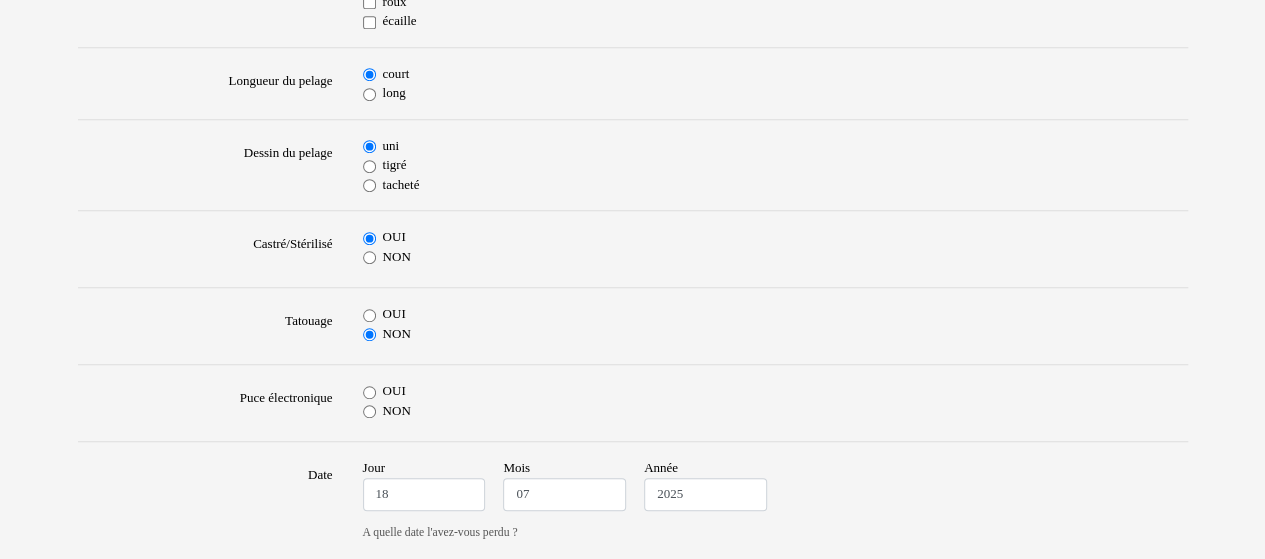 click on "OUI" at bounding box center (369, 392) 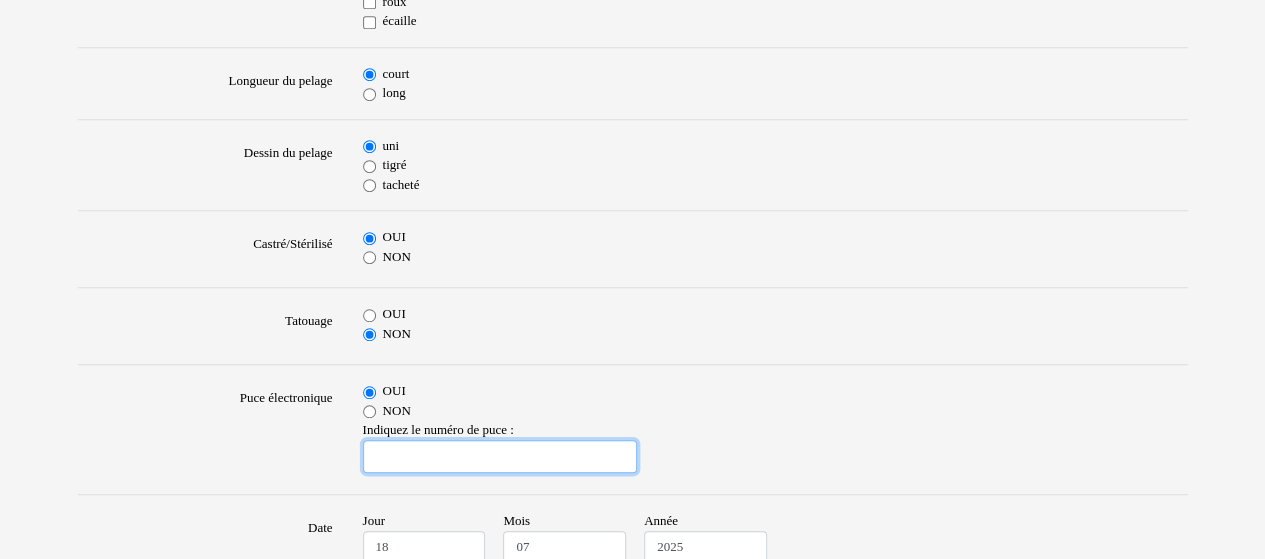 click at bounding box center (500, 457) 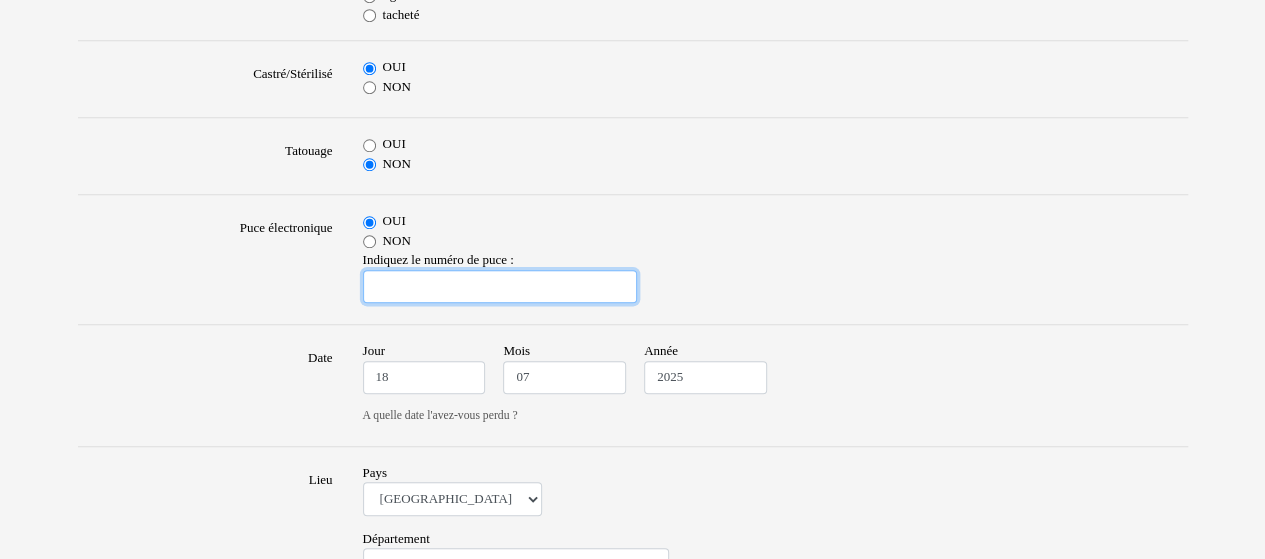 scroll, scrollTop: 800, scrollLeft: 0, axis: vertical 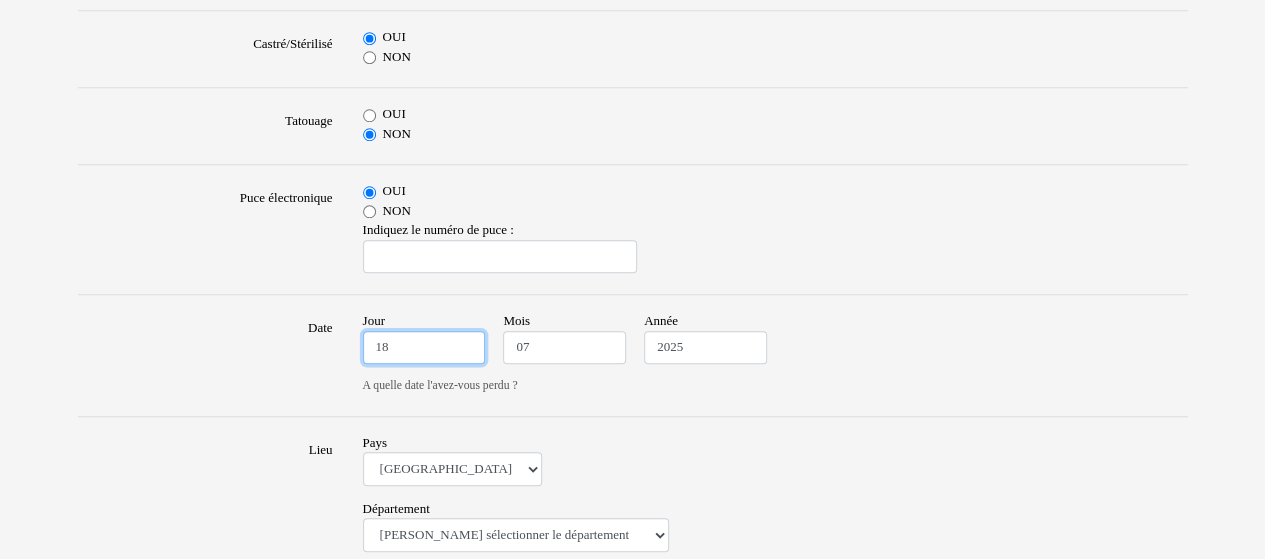 drag, startPoint x: 392, startPoint y: 350, endPoint x: 332, endPoint y: 371, distance: 63.56886 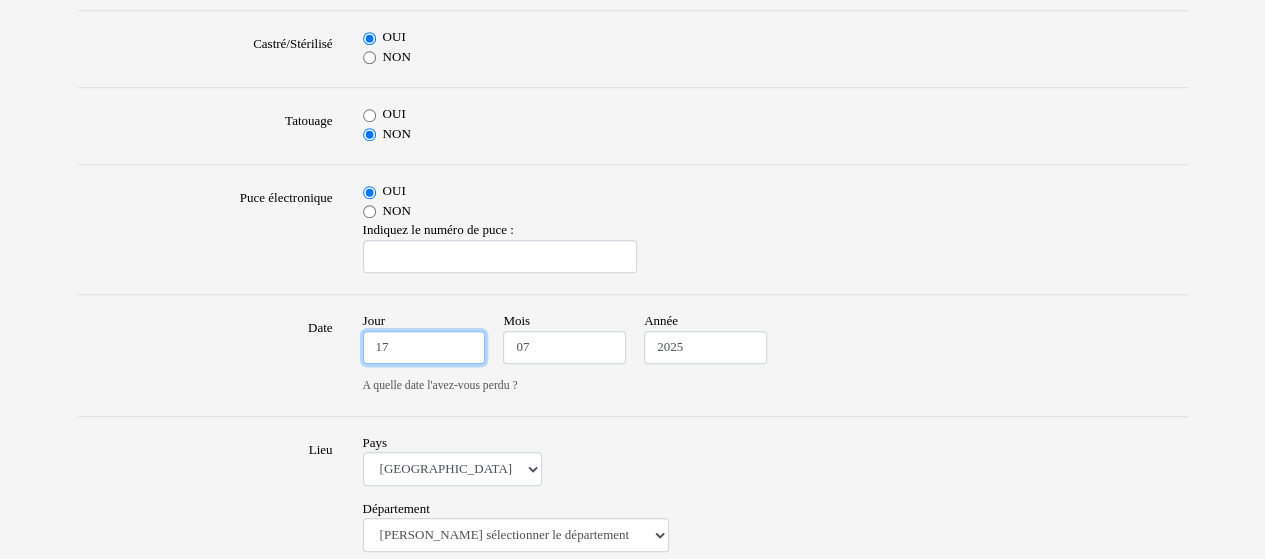 type on "17" 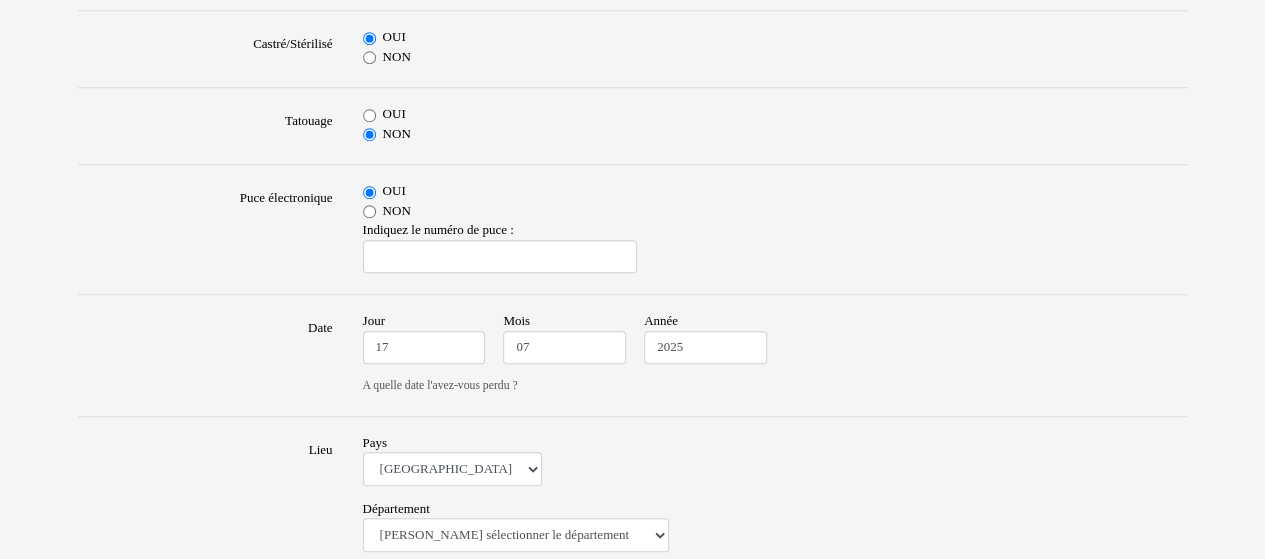 drag, startPoint x: 880, startPoint y: 339, endPoint x: 811, endPoint y: 361, distance: 72.42237 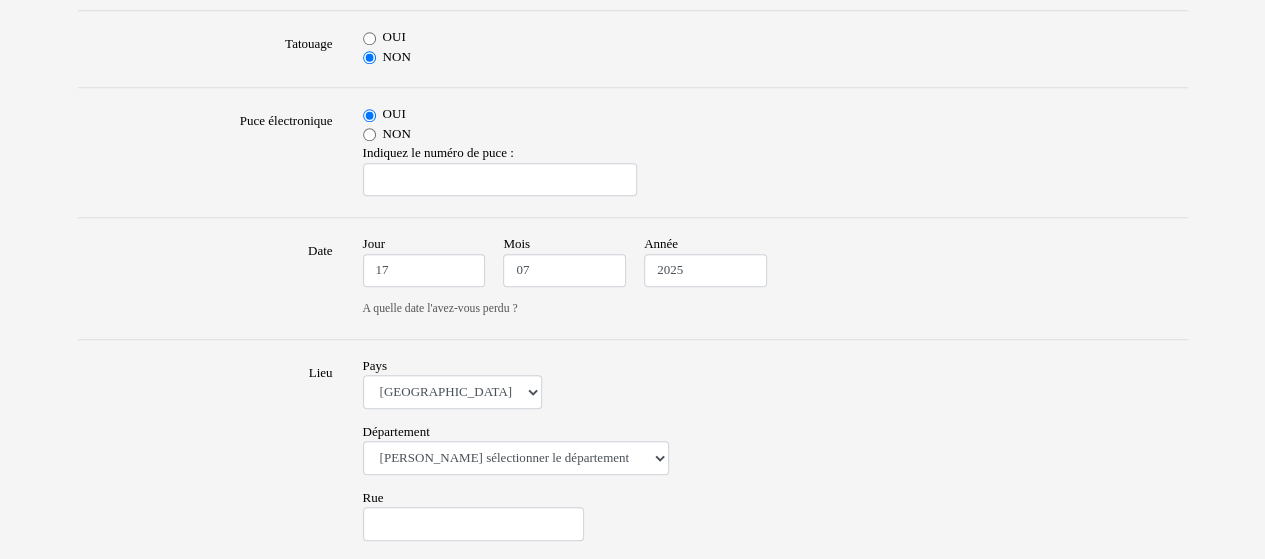 scroll, scrollTop: 1000, scrollLeft: 0, axis: vertical 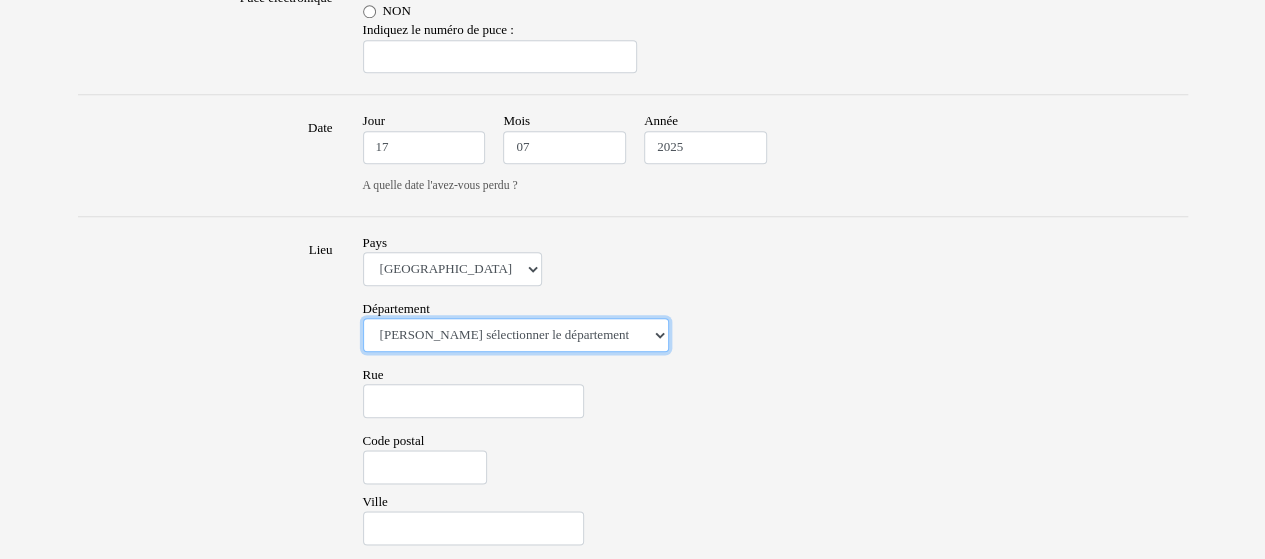 click on "Veuillez sélectionner le département 01 - Ain 02 - Aisne 03 - Allier 04 - Alpes de Hautes-Provence 05 - Hautes-Alpes 06 - Alpes-Maritimes 07 - Ardèche 08 - Ardennes 09 - Ariege 10 - Aube 11 - Aude 12 - Aveyron 13 - Bouches-Du-Rhône 14 - Calvados 15 - Cantal 16 - Charente 17 - Charente-Maritime 18 - Cher 19 - Correze 20 - Corse 21 - Cote-d'Or 22 - Côtes d'Armor 23 - Creuse 24 - Dordogne 25 - Doubs 26 - Drôme 27 - Eure 28 - Eure-et-Loir 29 - Finistere 30 - Gard 31 - Haute-Garonne 32 - Gers 33 - Gironde 34 - Hérault 35 - Ille-et-Vilaine 36 - Indre 37 - Indre-et-Loire 38 - Isère 39 - Jura 40 - Landes 41 - Loir-et-Cher 42 - Loire 43 - Haute-Loire 44 - Loire-Atlantique 45 - Loiret 46 - Lot 47 - Lot-et-Garonne 48 - Lozère 49 - Maine-et-Loire 50 - Manche 51 - Marne 52 - Haute-Marne 53 - Mayenne 54 - Meurthe-et-Moselle 55 - Meuse 56 - Morbihan 57 - Moselle 58 - Nièvre 59 - Nord 60 - Oise 61 - Orne 62 - Pas-de-Calais 63 - Puy-de-Dôme 64 - Pyrénées-Atlantiques 65 - Hautes-Pyrénées 67 - Bas-Rhin 75 - Paris" at bounding box center (516, 335) 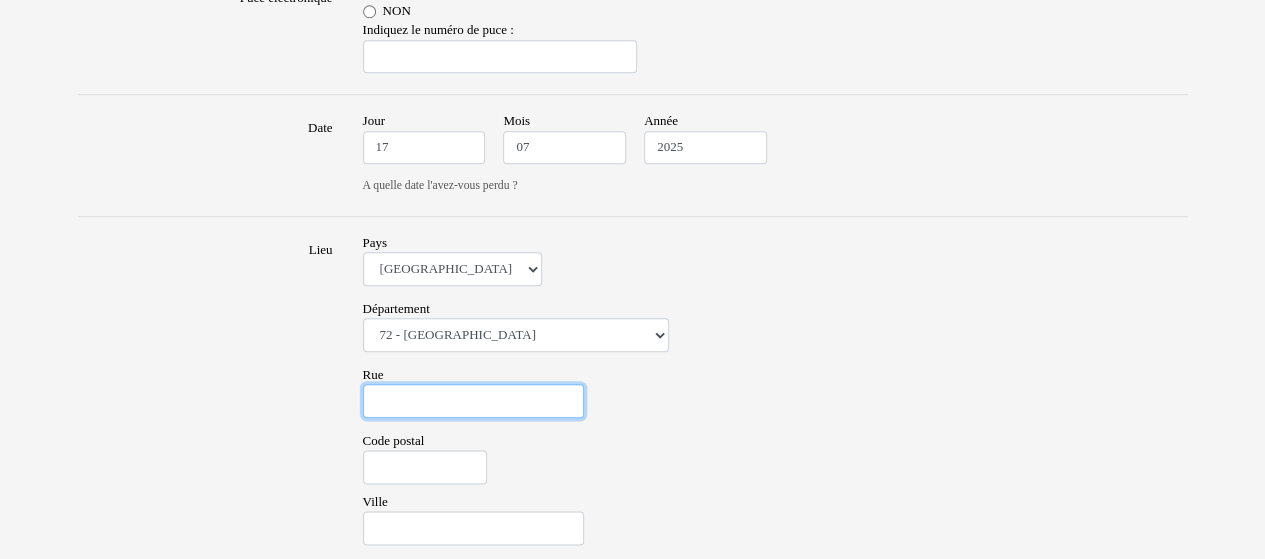 click on "Rue" at bounding box center (473, 401) 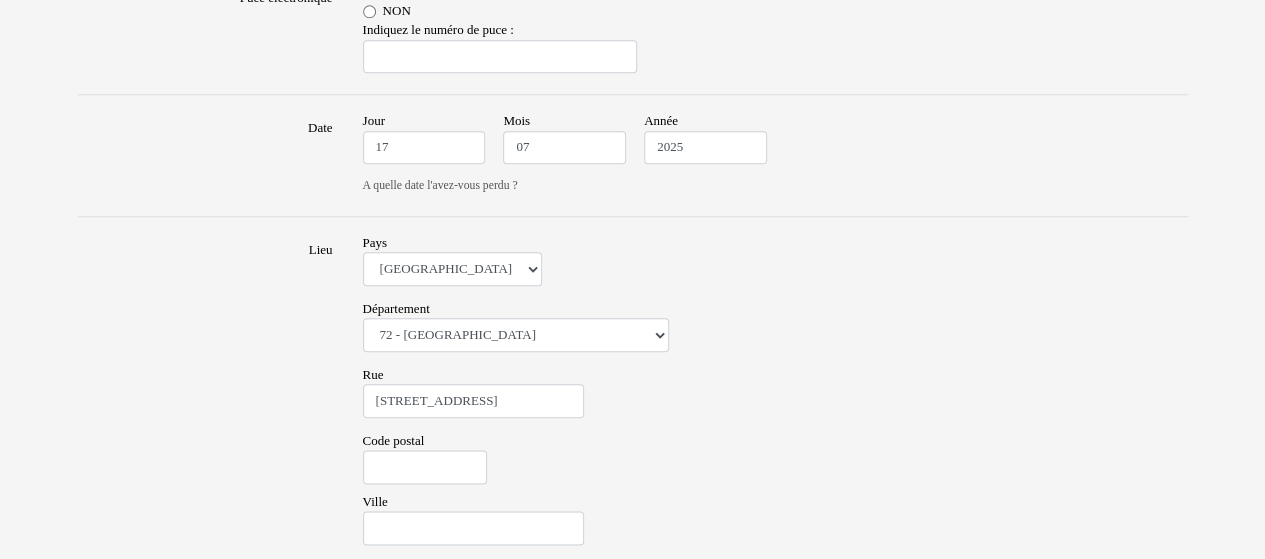 type on "72000" 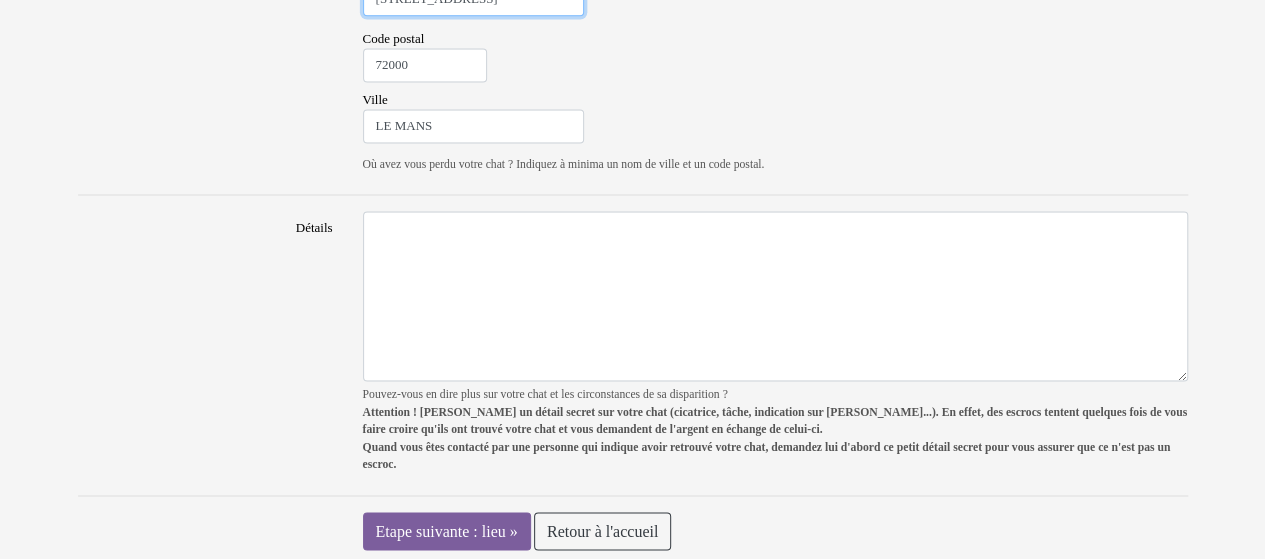 scroll, scrollTop: 1403, scrollLeft: 0, axis: vertical 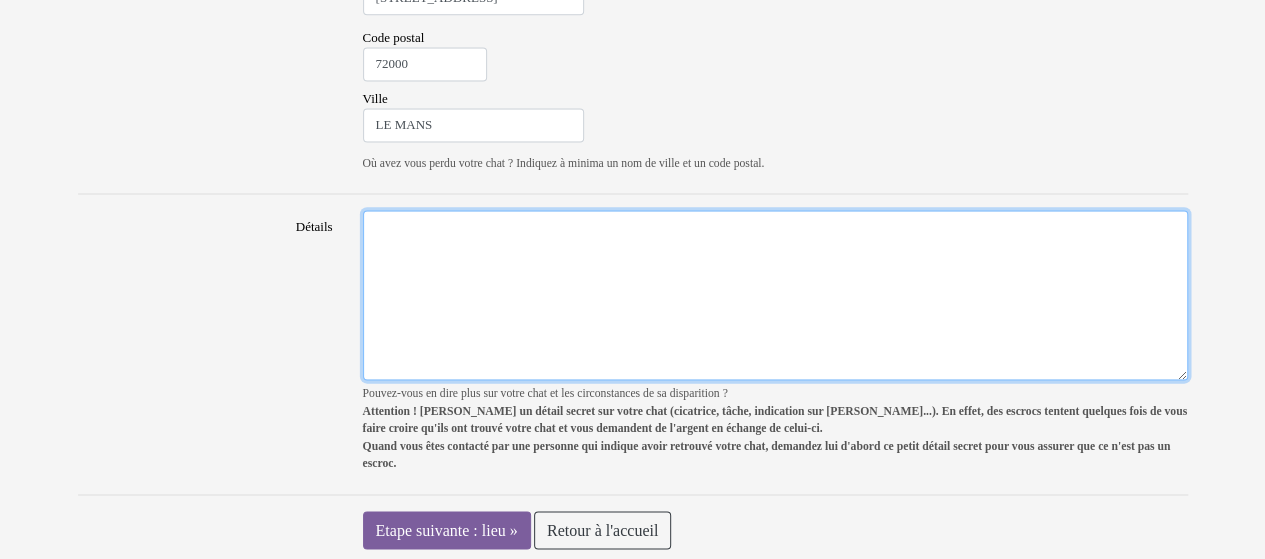 click on "Détails" at bounding box center (775, 295) 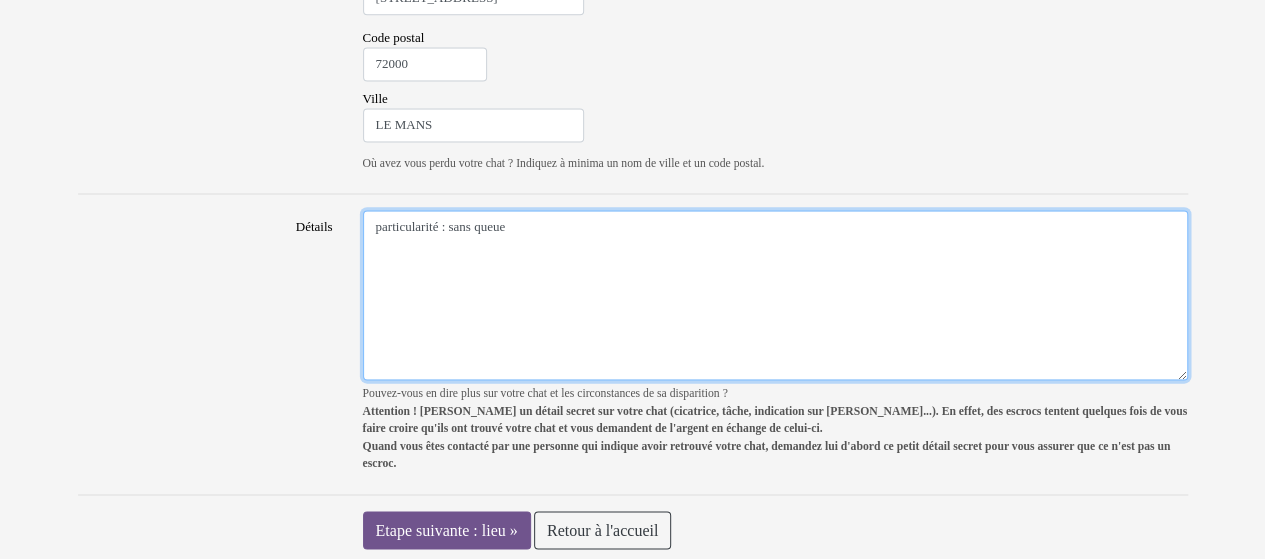 type on "particularité : sans queue" 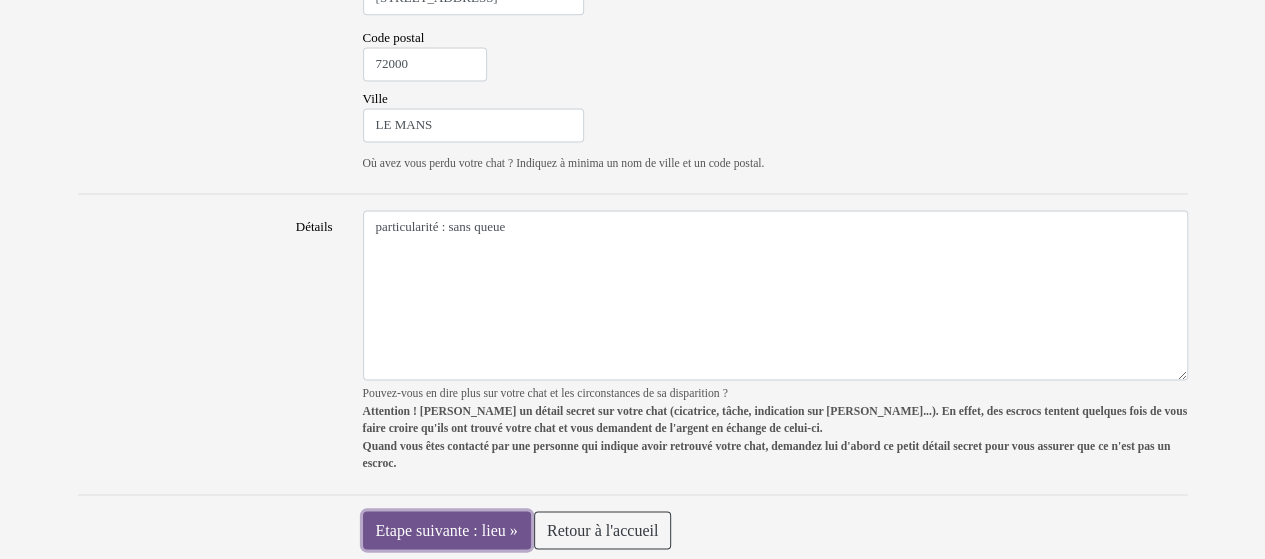 click on "Etape suivante : lieu »" at bounding box center (447, 530) 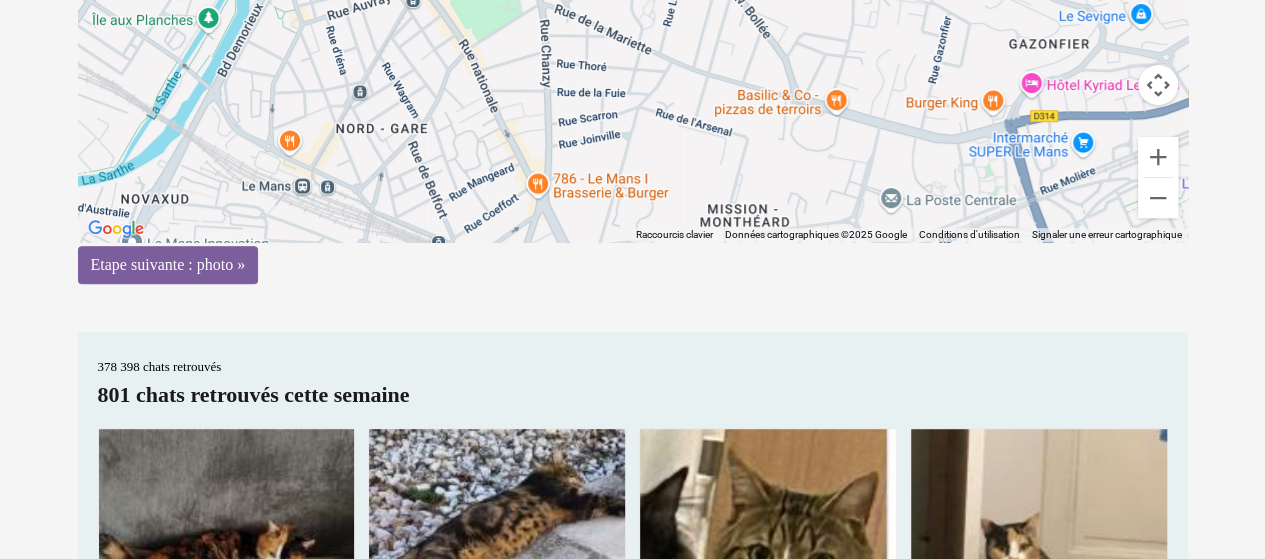 scroll, scrollTop: 400, scrollLeft: 0, axis: vertical 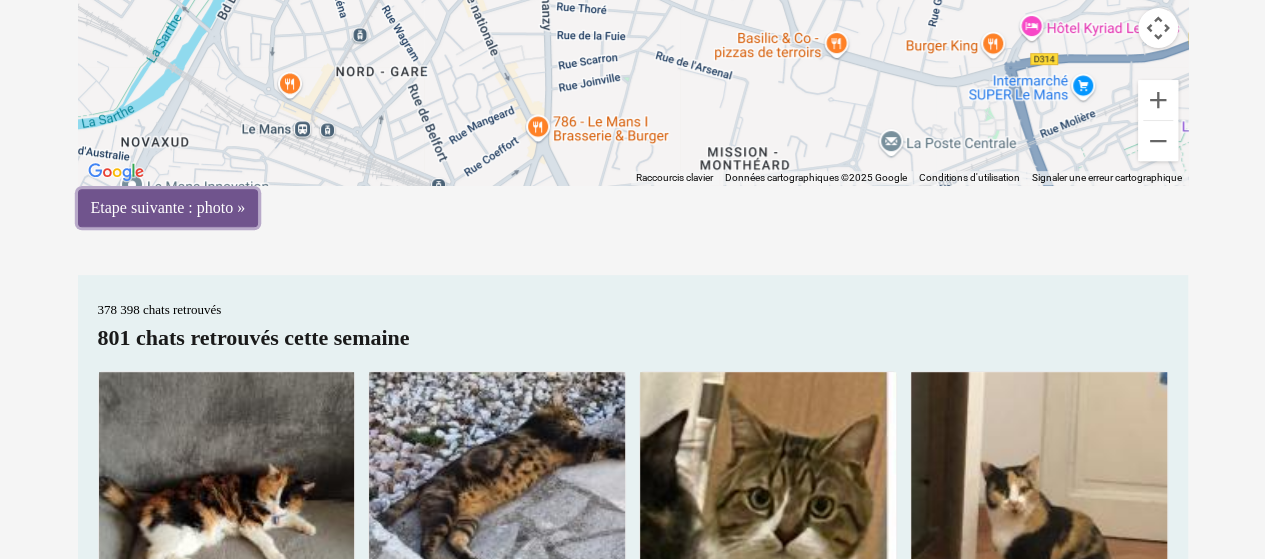 click on "Etape suivante : photo »" at bounding box center [168, 208] 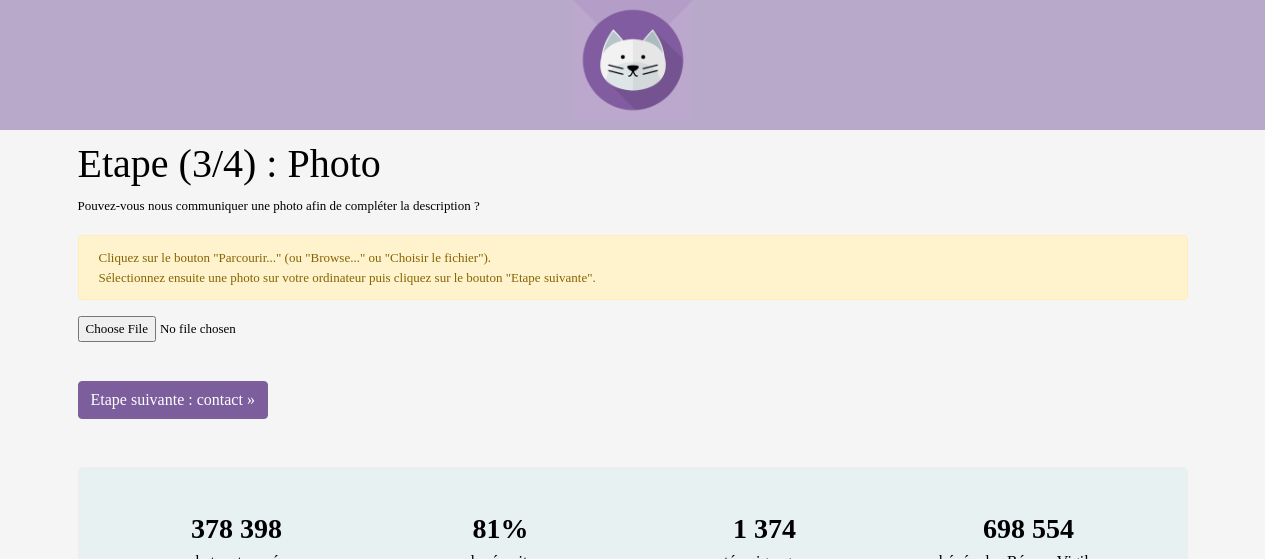 scroll, scrollTop: 0, scrollLeft: 0, axis: both 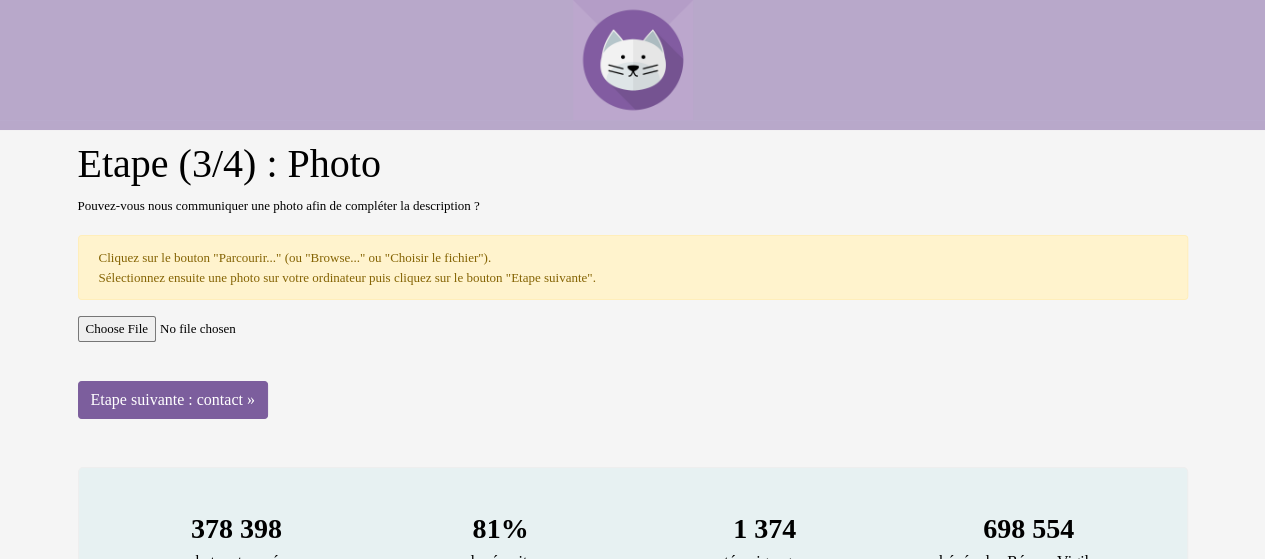 click at bounding box center (633, 329) 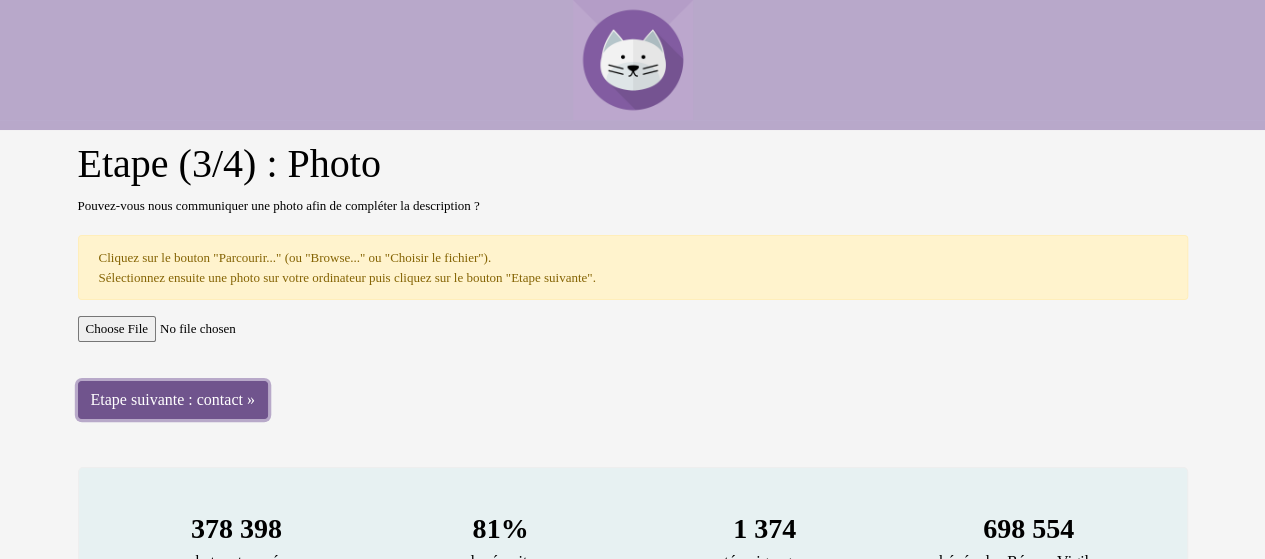 click on "Etape suivante : contact »" at bounding box center [173, 400] 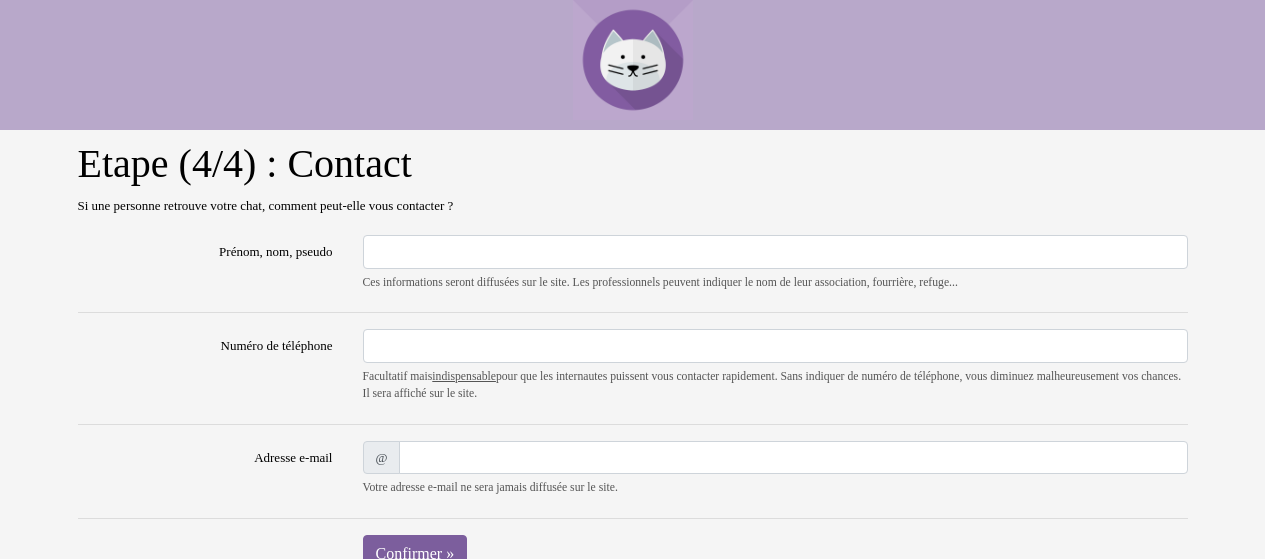 scroll, scrollTop: 0, scrollLeft: 0, axis: both 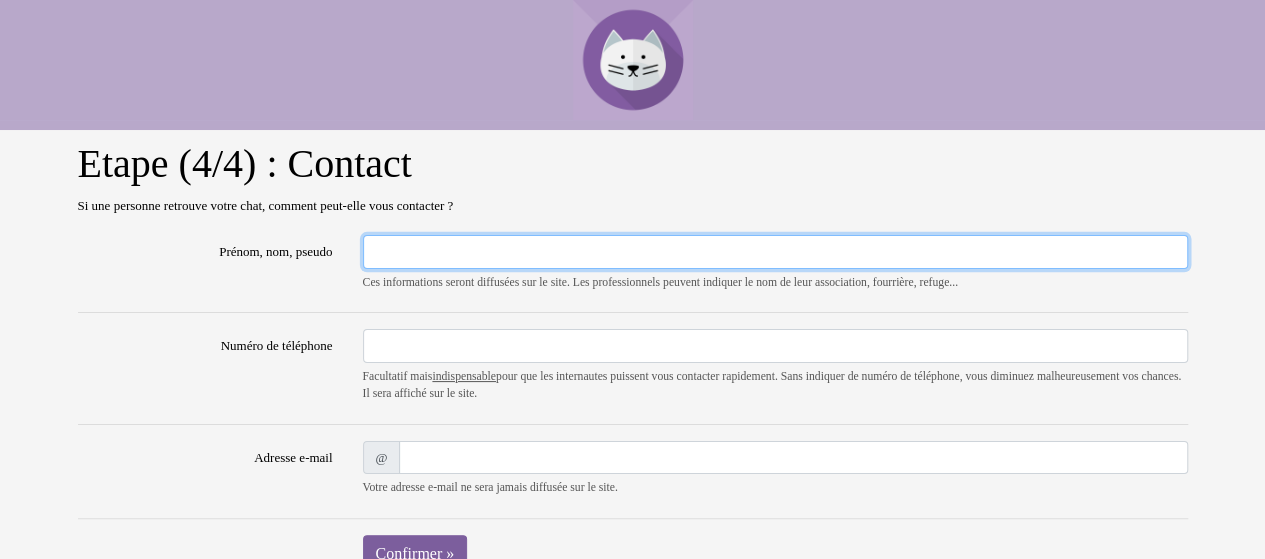 click on "Prénom, nom, pseudo" at bounding box center [775, 252] 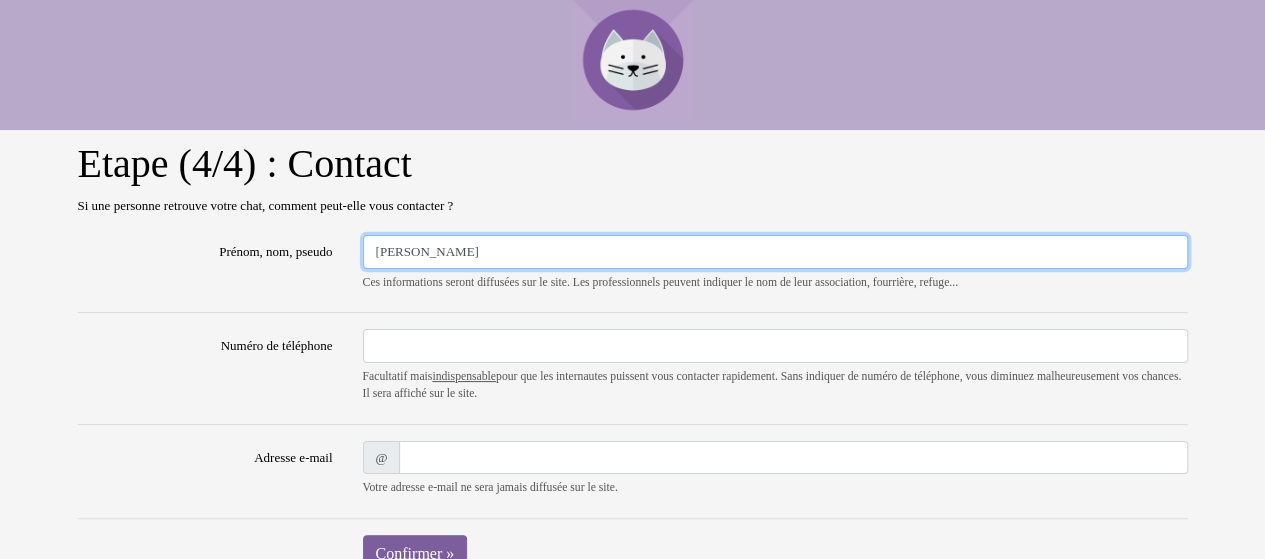 drag, startPoint x: 380, startPoint y: 257, endPoint x: 379, endPoint y: 267, distance: 10.049875 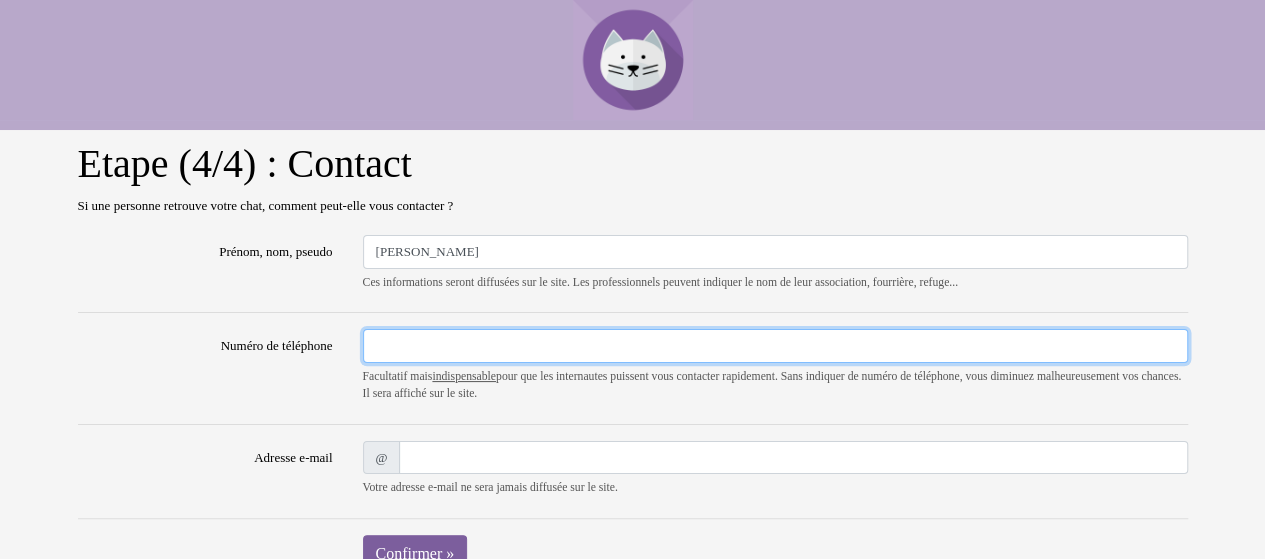 click on "Numéro de téléphone" at bounding box center (775, 346) 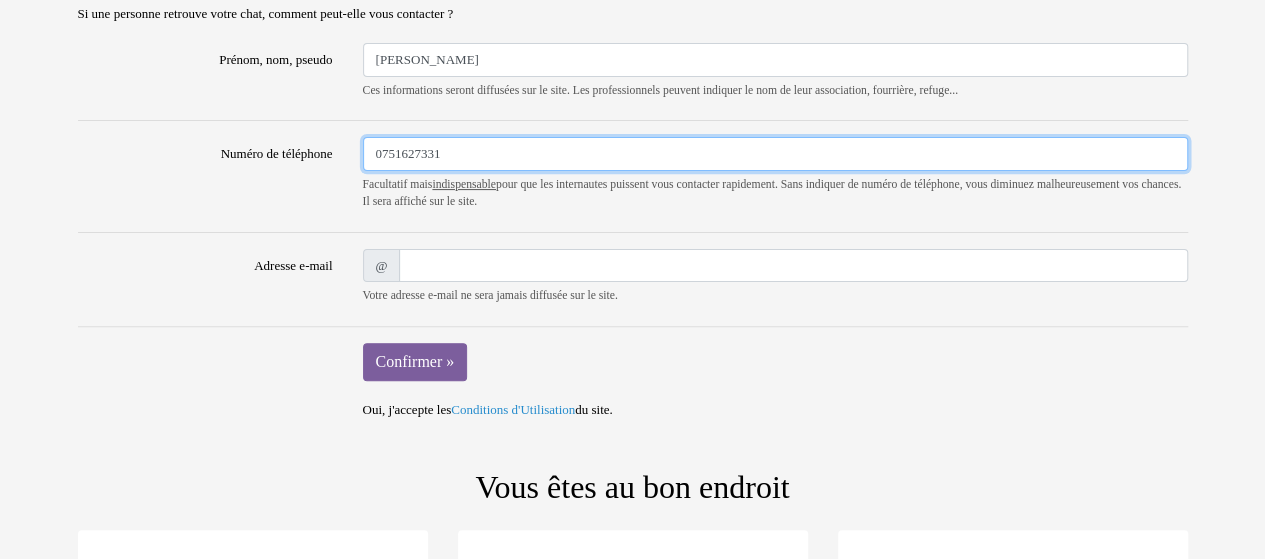 scroll, scrollTop: 200, scrollLeft: 0, axis: vertical 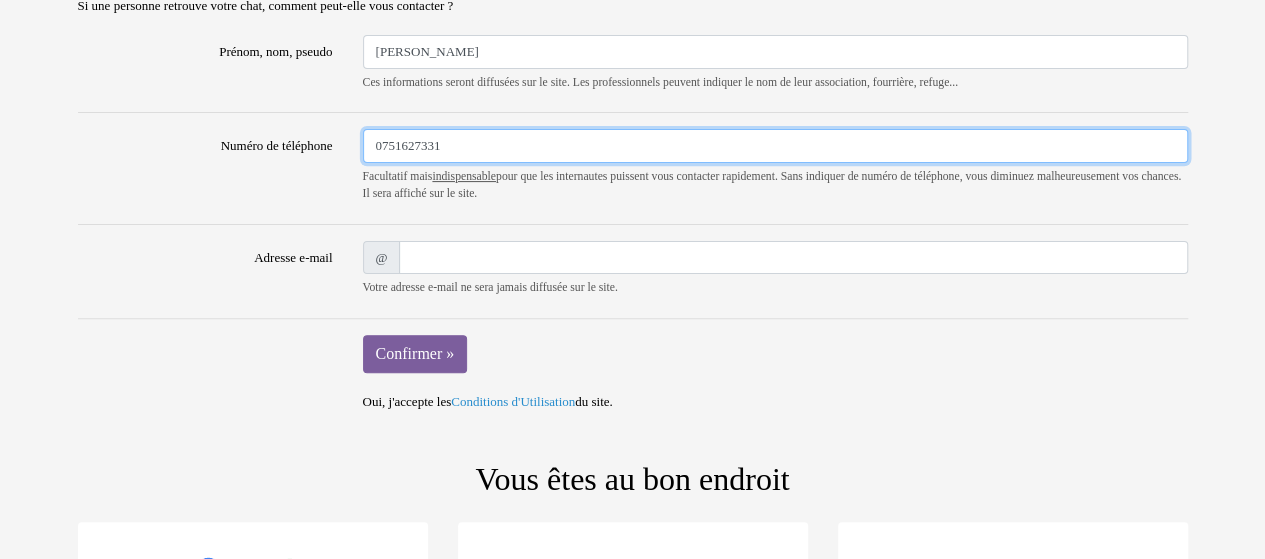 type on "0751627331" 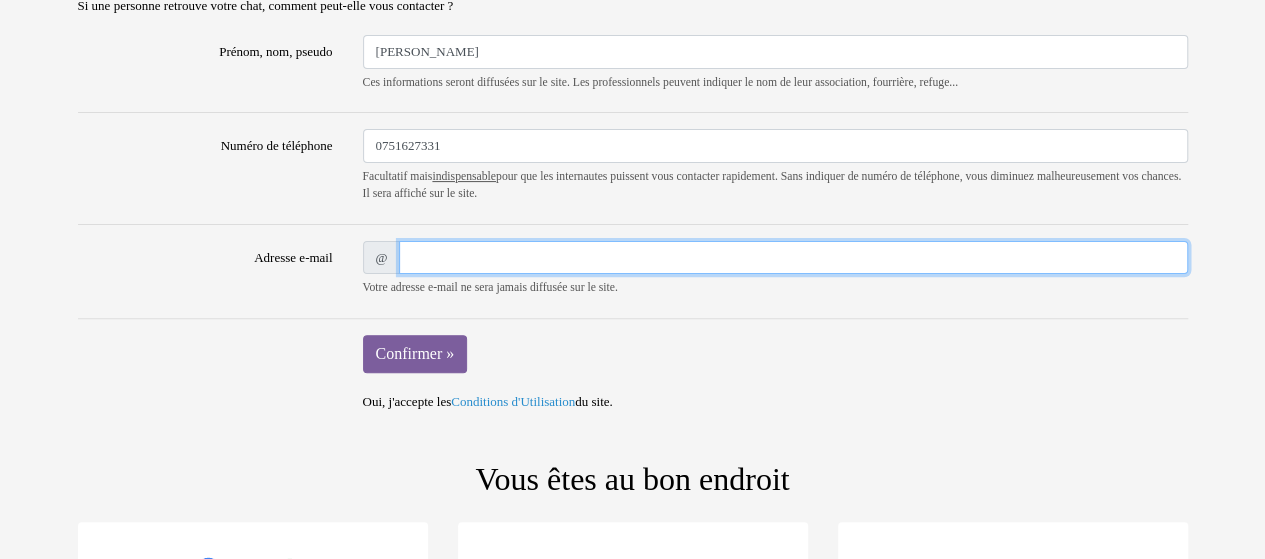 click on "Adresse e-mail" at bounding box center (793, 258) 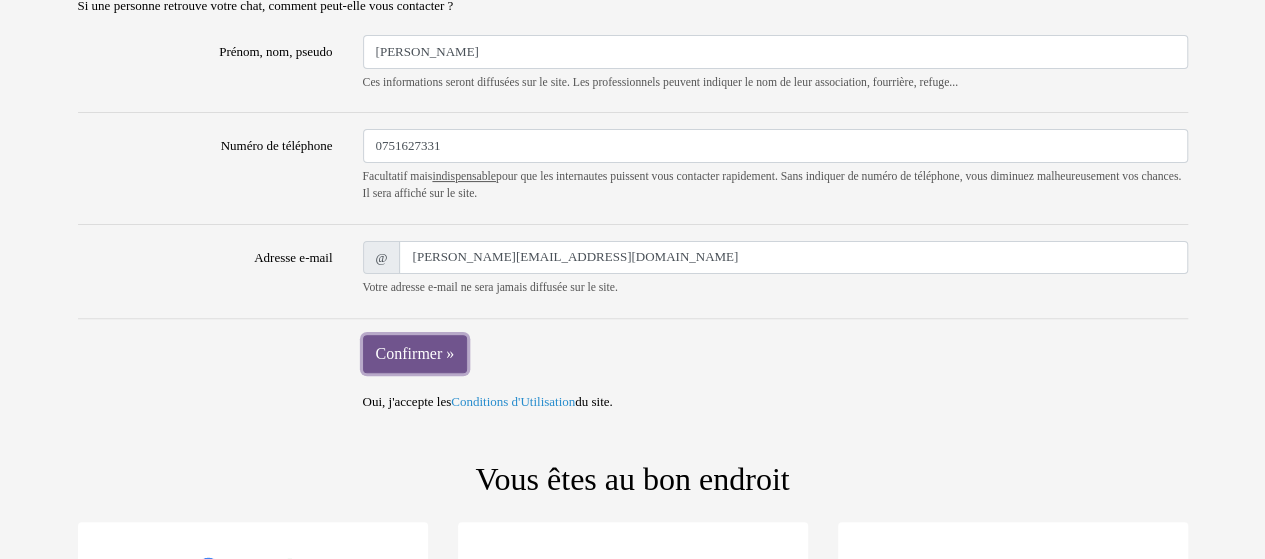 click on "Confirmer »" at bounding box center (415, 354) 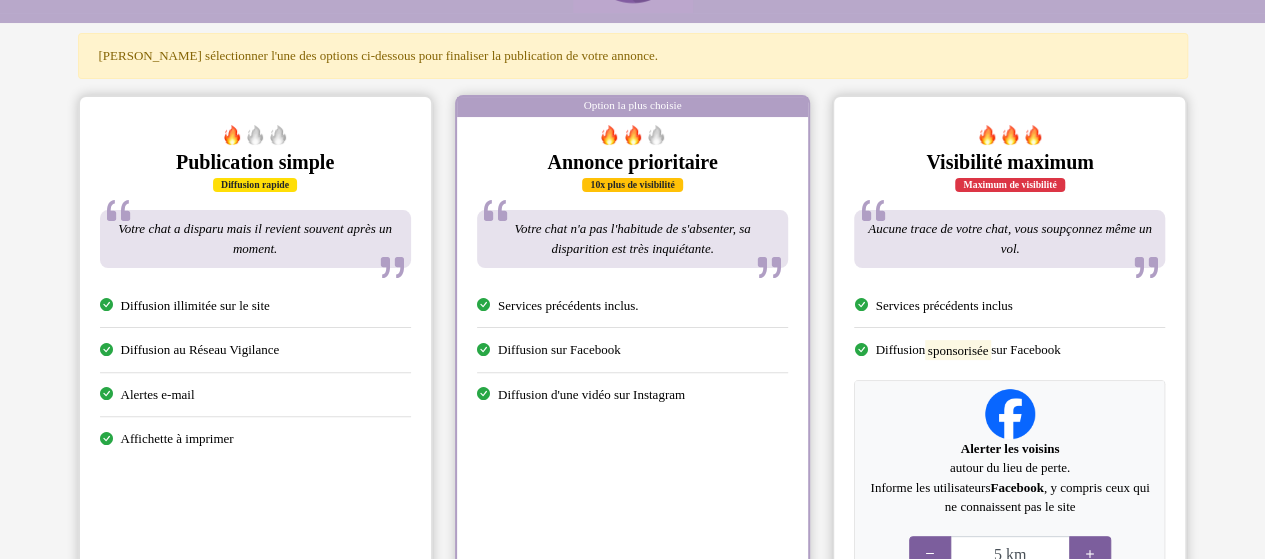 scroll, scrollTop: 0, scrollLeft: 0, axis: both 